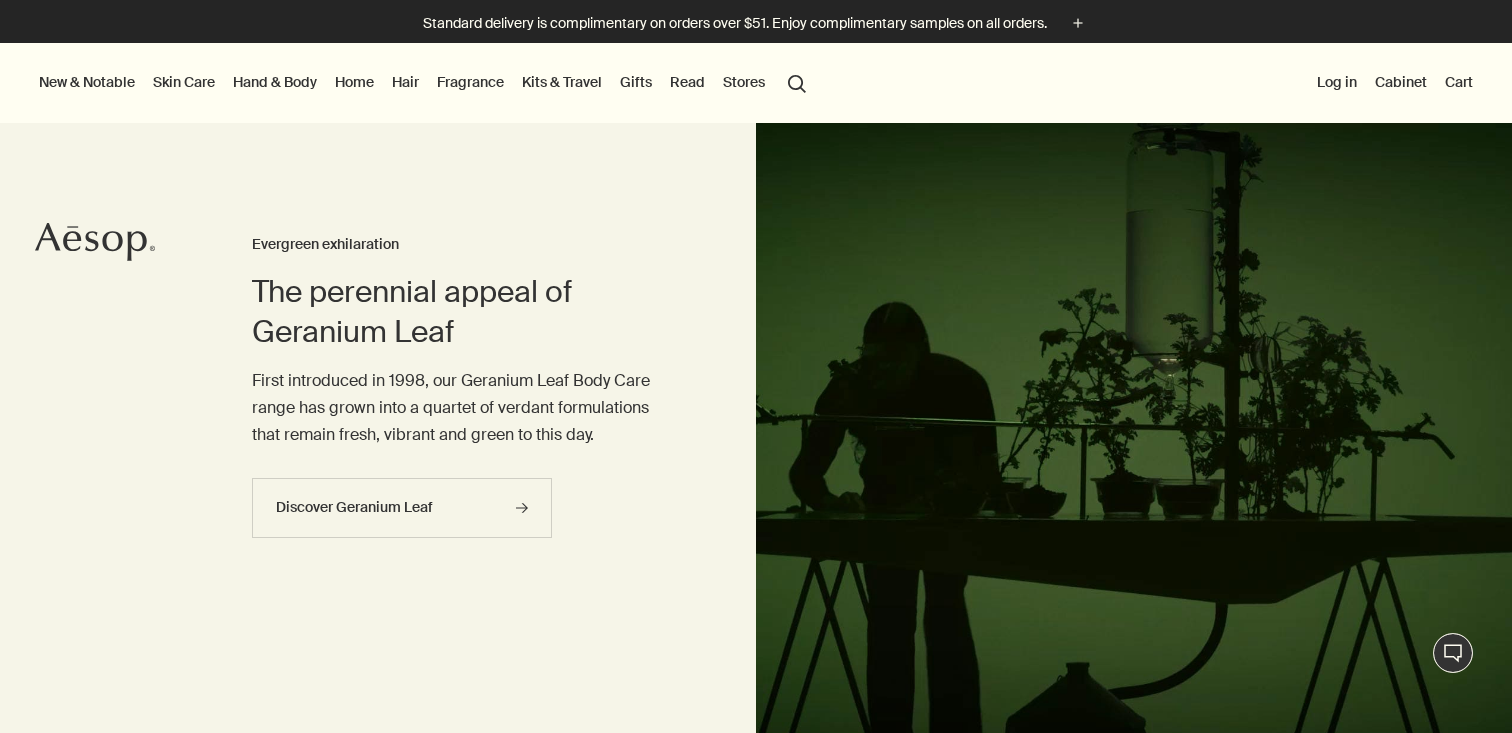 scroll, scrollTop: 0, scrollLeft: 0, axis: both 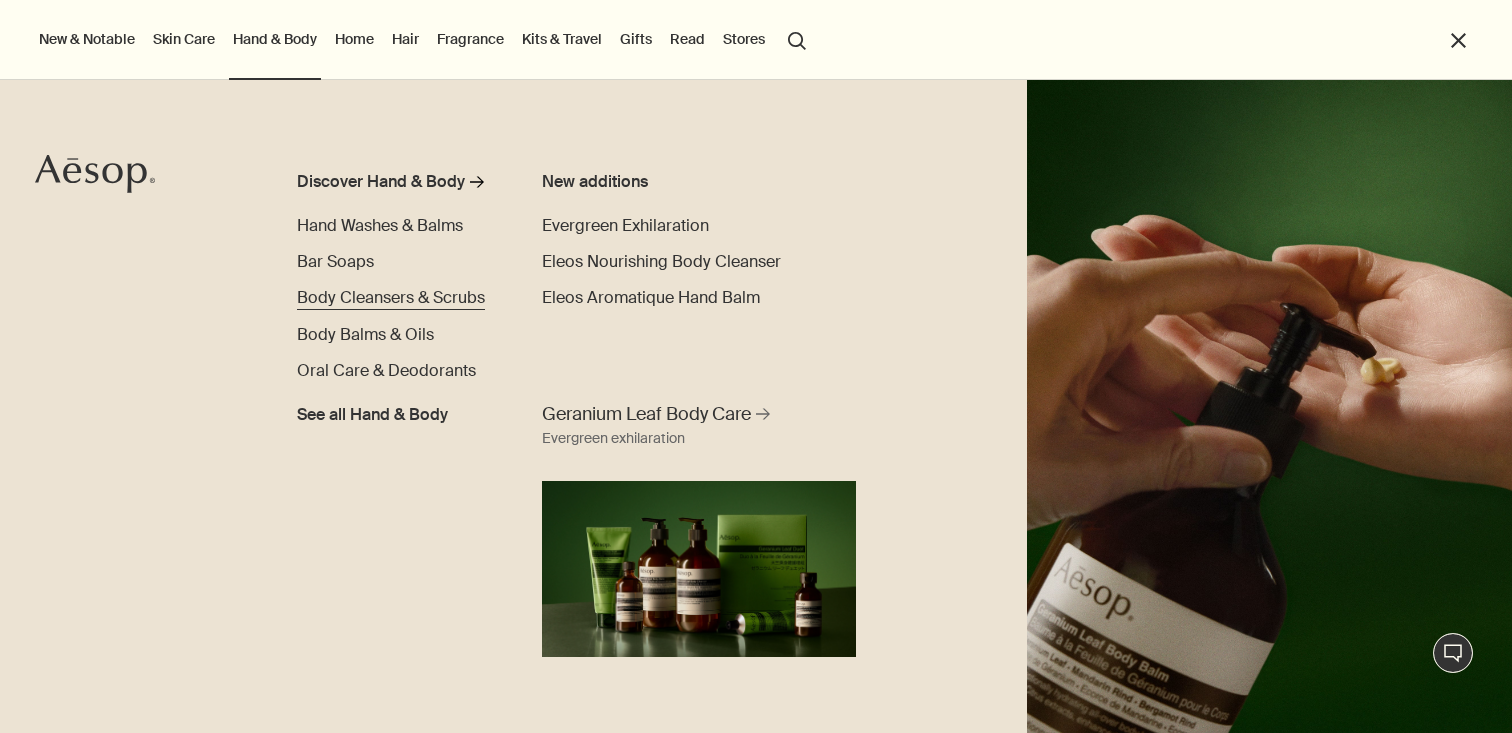 click on "Body Cleansers & Scrubs" at bounding box center (391, 297) 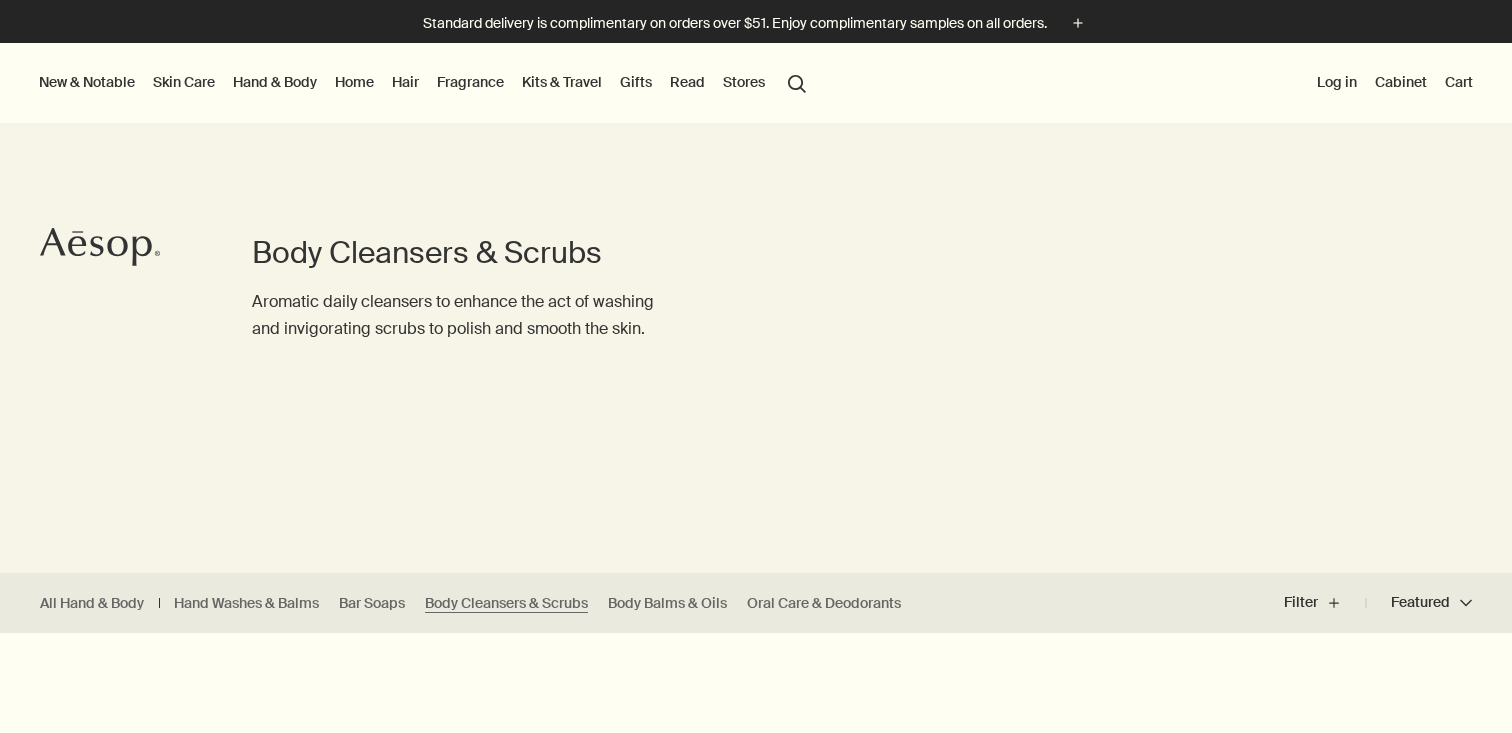 scroll, scrollTop: 0, scrollLeft: 0, axis: both 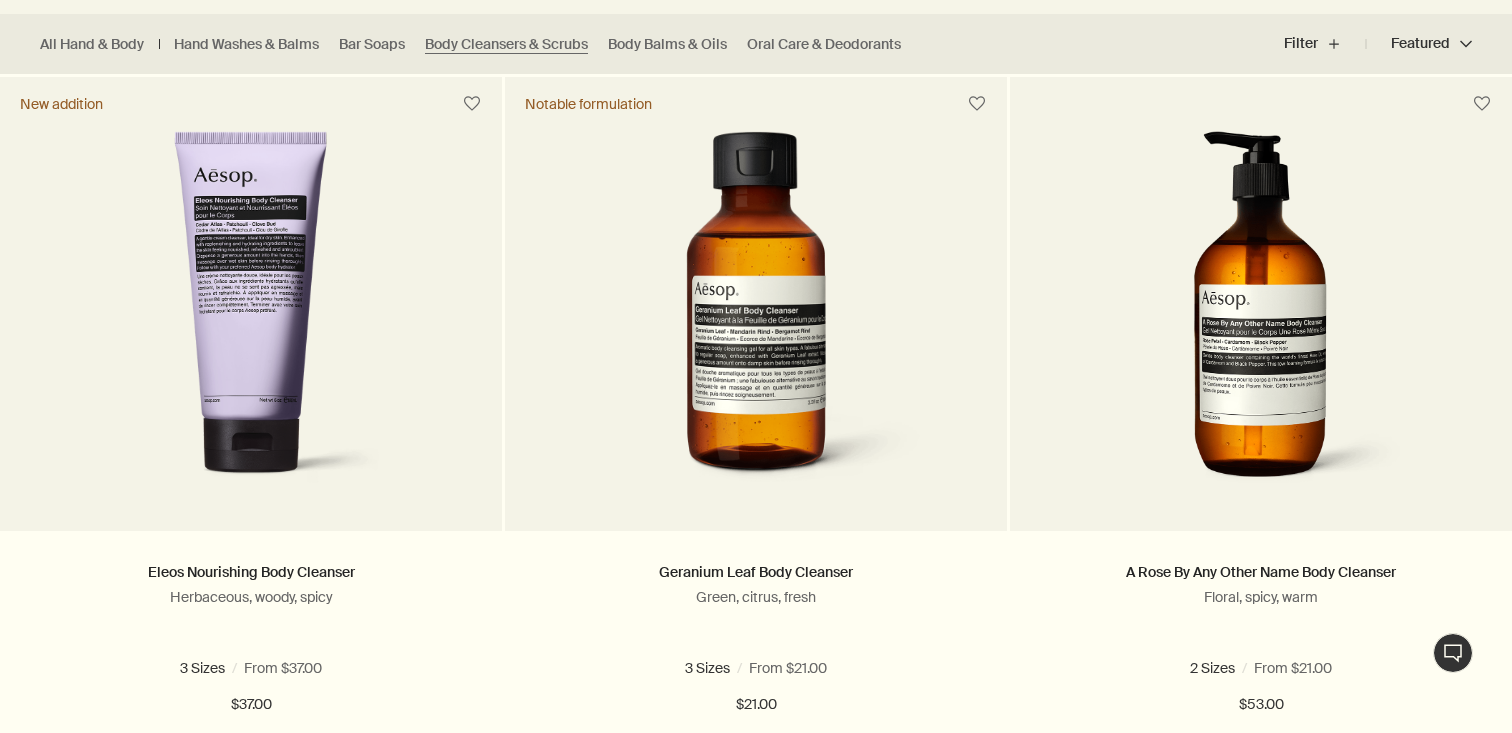 click at bounding box center (756, 174) 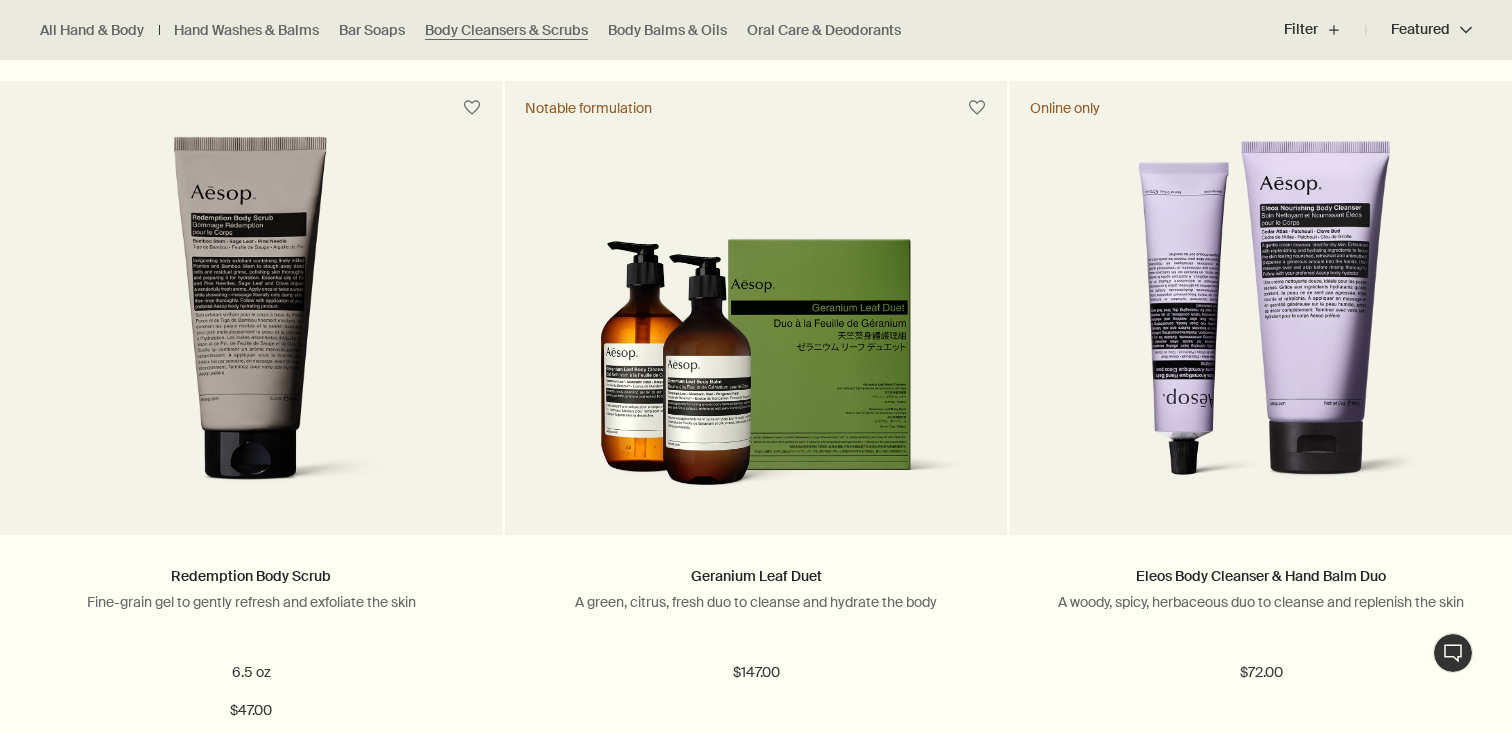 scroll, scrollTop: 2025, scrollLeft: 0, axis: vertical 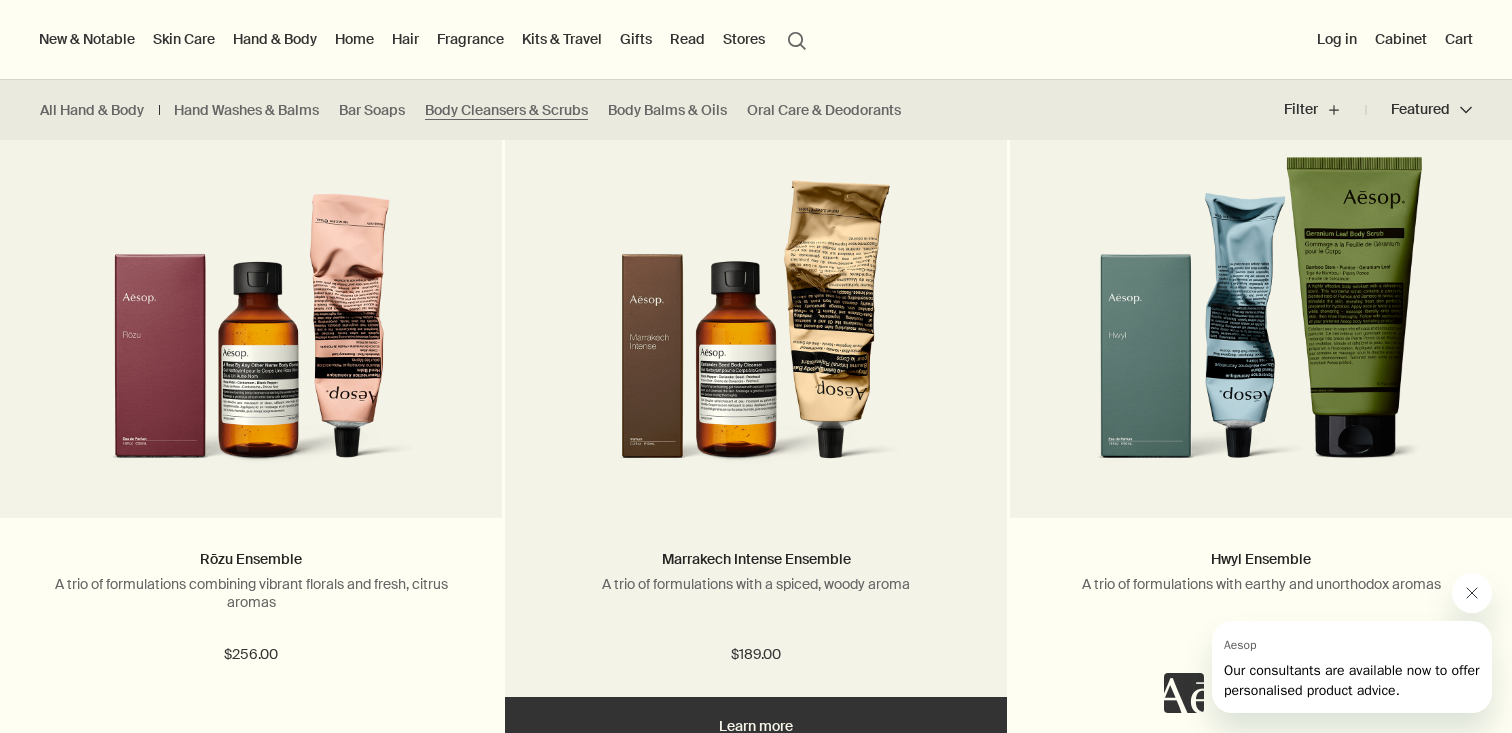 click at bounding box center (756, 303) 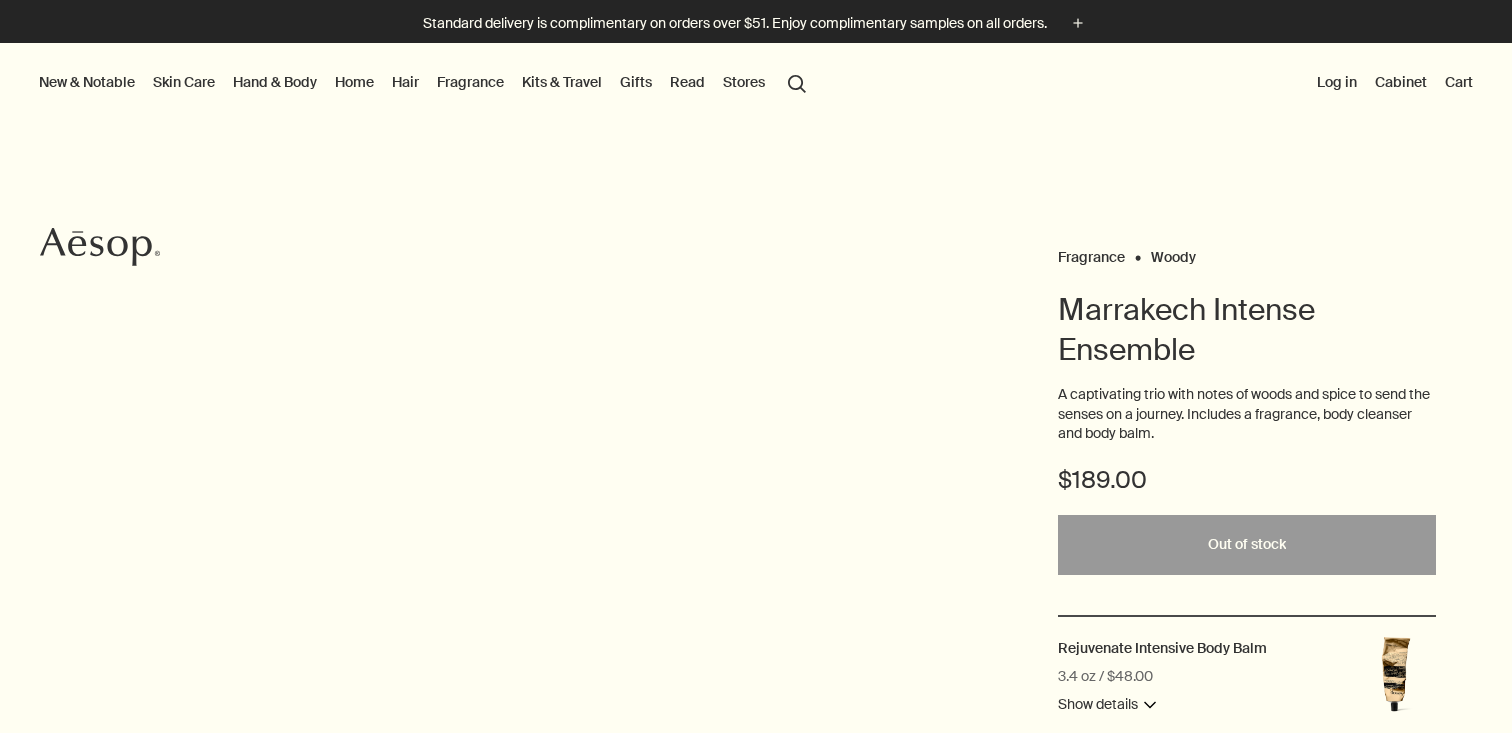 scroll, scrollTop: 0, scrollLeft: 0, axis: both 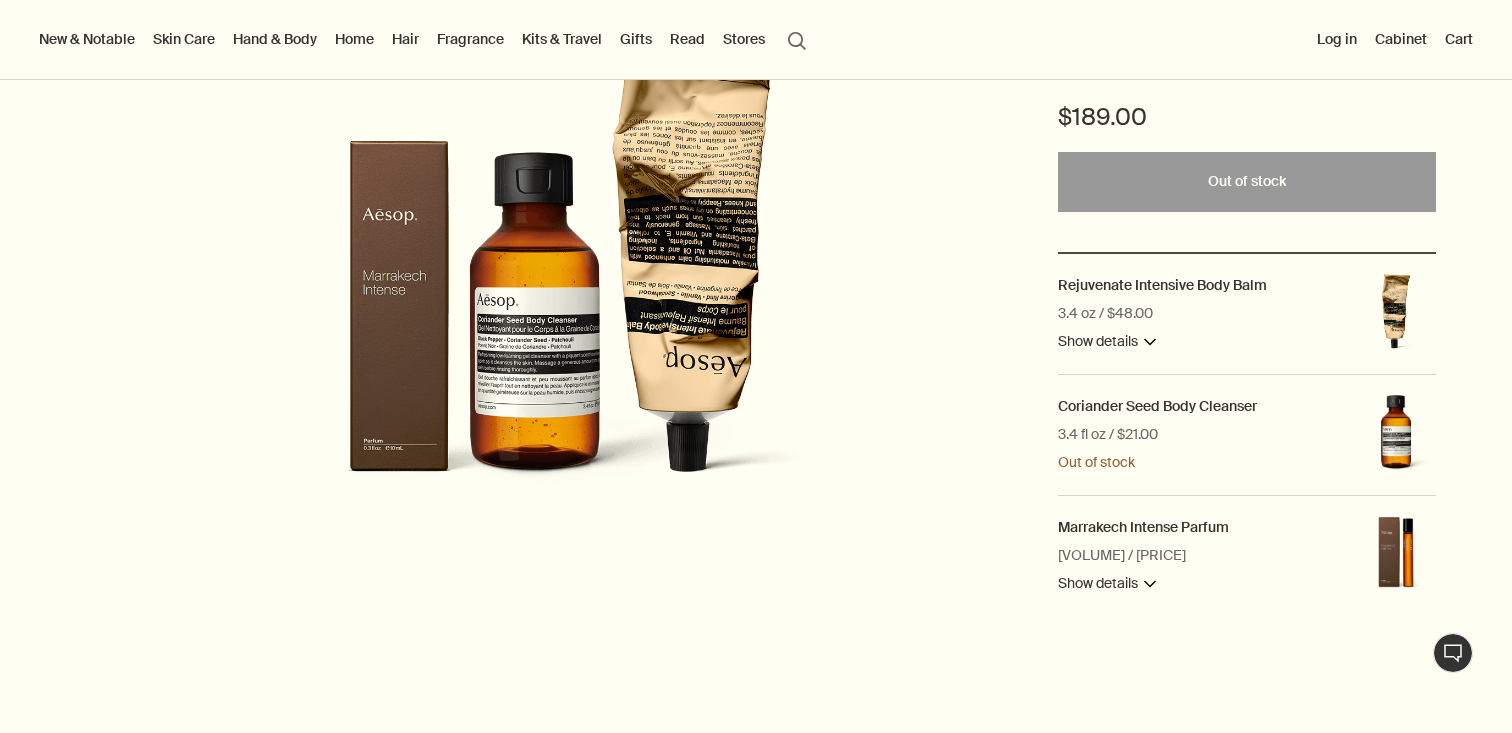 click on "New & Notable New additions Evergreen Exhilaration Lucent Facial Refiner Eleos Nourishing Body Cleanser Aurner Eau de Parfum Notable formulations Geranium Leaf Body Cleanser Geranium Leaf Body Balm Geranium Leaf Body Scrub Reverence Aromatique Hand Wash Skin Care Discover Skin Care   rightArrow Cleansers & Exfoliants Treat & Masque Toners Hydrators & Moisturisers Eye & Lip Care Shaving Sun Care Skin Care Kits See all Skin Care Skin type or concern Normal Dry Oily Combination Sensitive Mature Seasonal Skin Care Summer Winter New additions Lucent Facial Refiner Immaculate Facial Tonic An introduction to skin types   rightArrow Lessons from the lab Hand & Body Discover Hand & Body   rightArrow Hand Washes & Balms Bar Soaps Body Cleansers & Scrubs Body Balms & Oils Oral Care & Deodorants See all Hand & Body New additions Evergreen Exhilaration Eleos Nourishing Body Cleanser Eleos Aromatique Hand Balm Geranium Leaf Body Care   rightArrow Evergreen exhilaration Home Discover Home   rightArrow Room Sprays Incense" at bounding box center [756, 40] 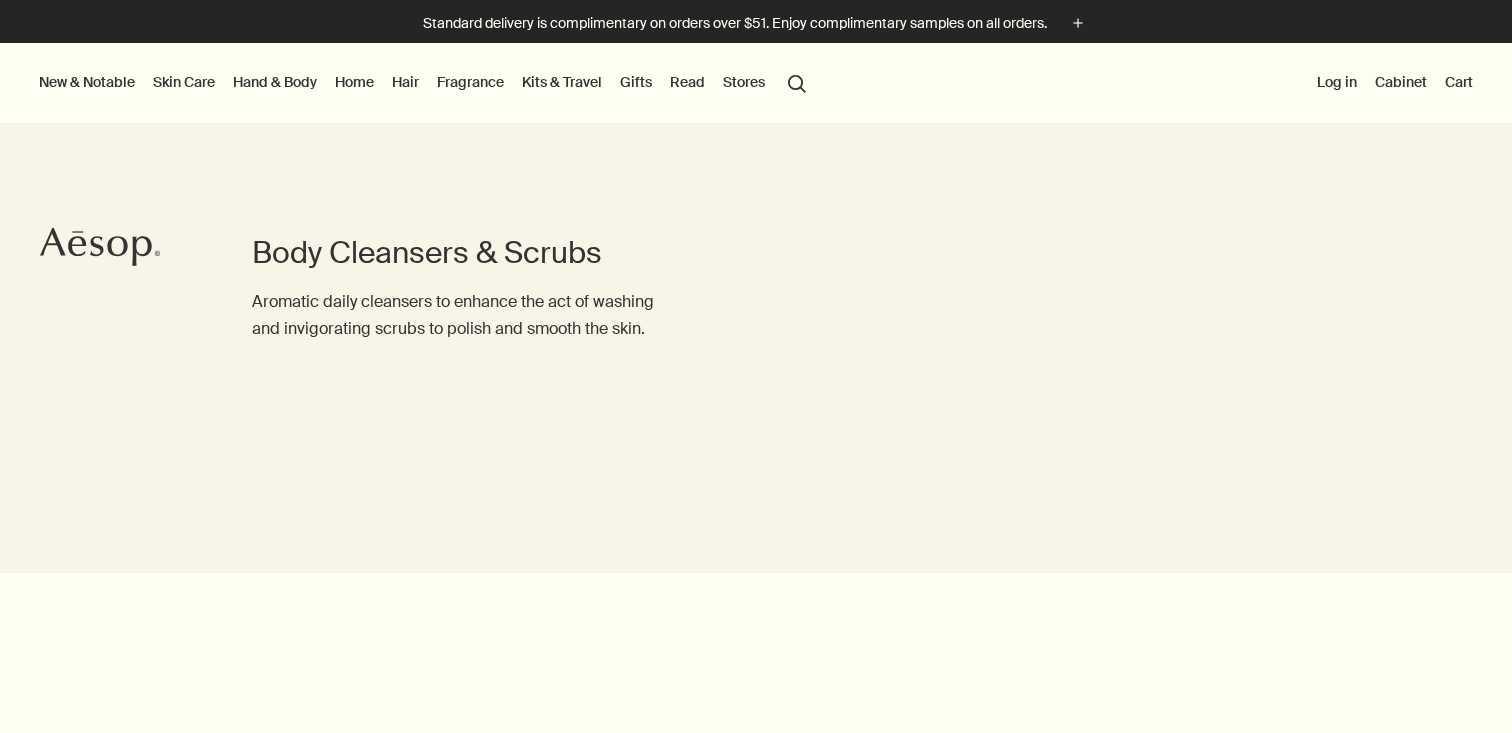 scroll, scrollTop: 0, scrollLeft: 0, axis: both 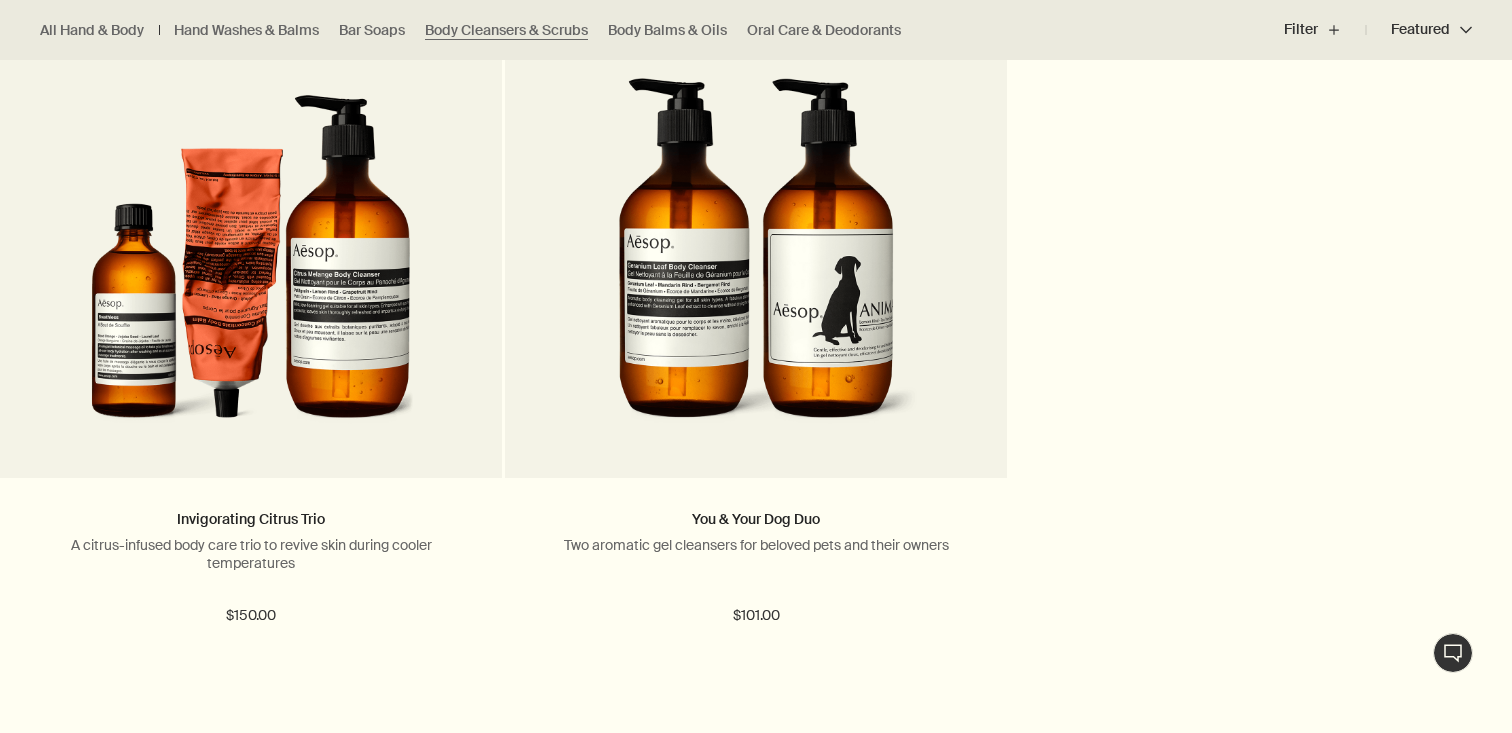 click at bounding box center [756, -3472] 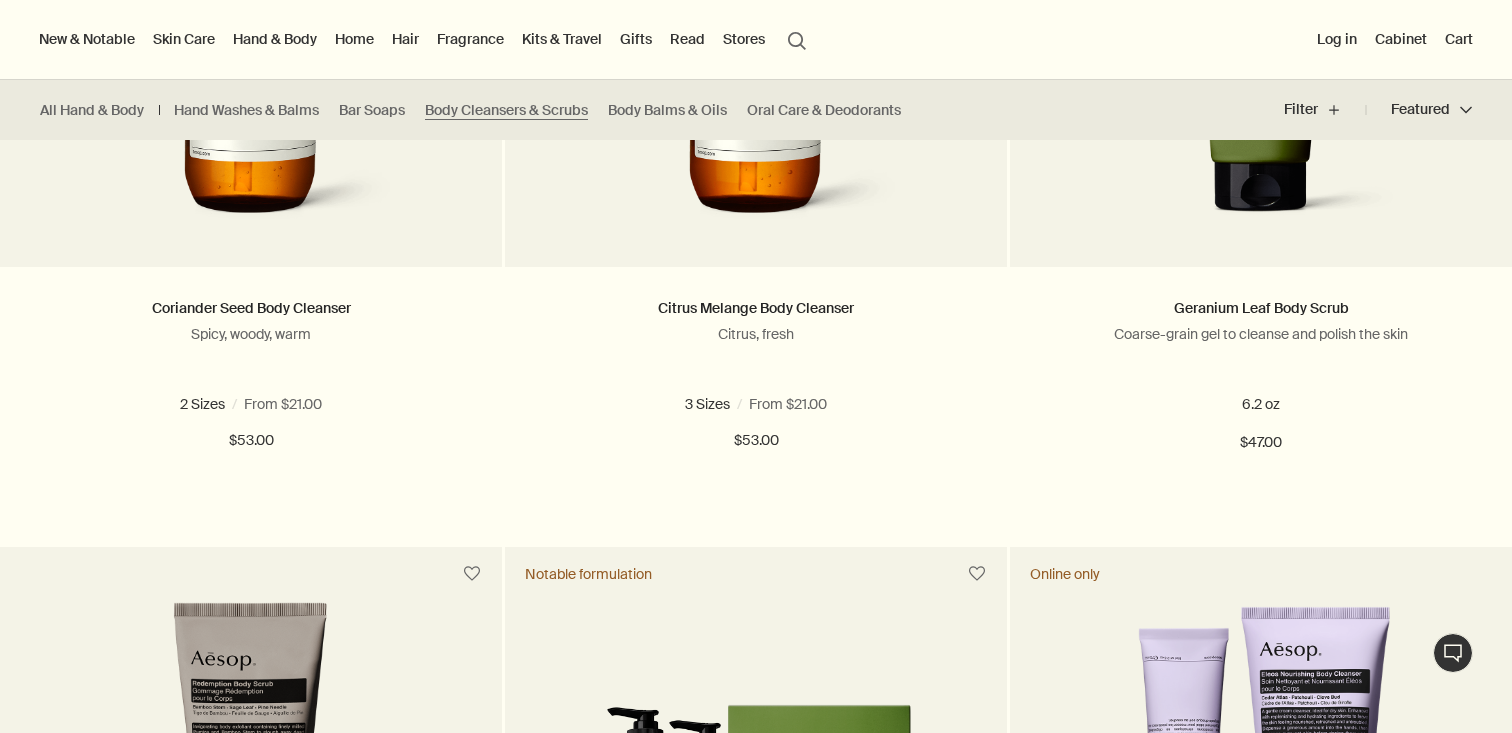 scroll, scrollTop: 1215, scrollLeft: 0, axis: vertical 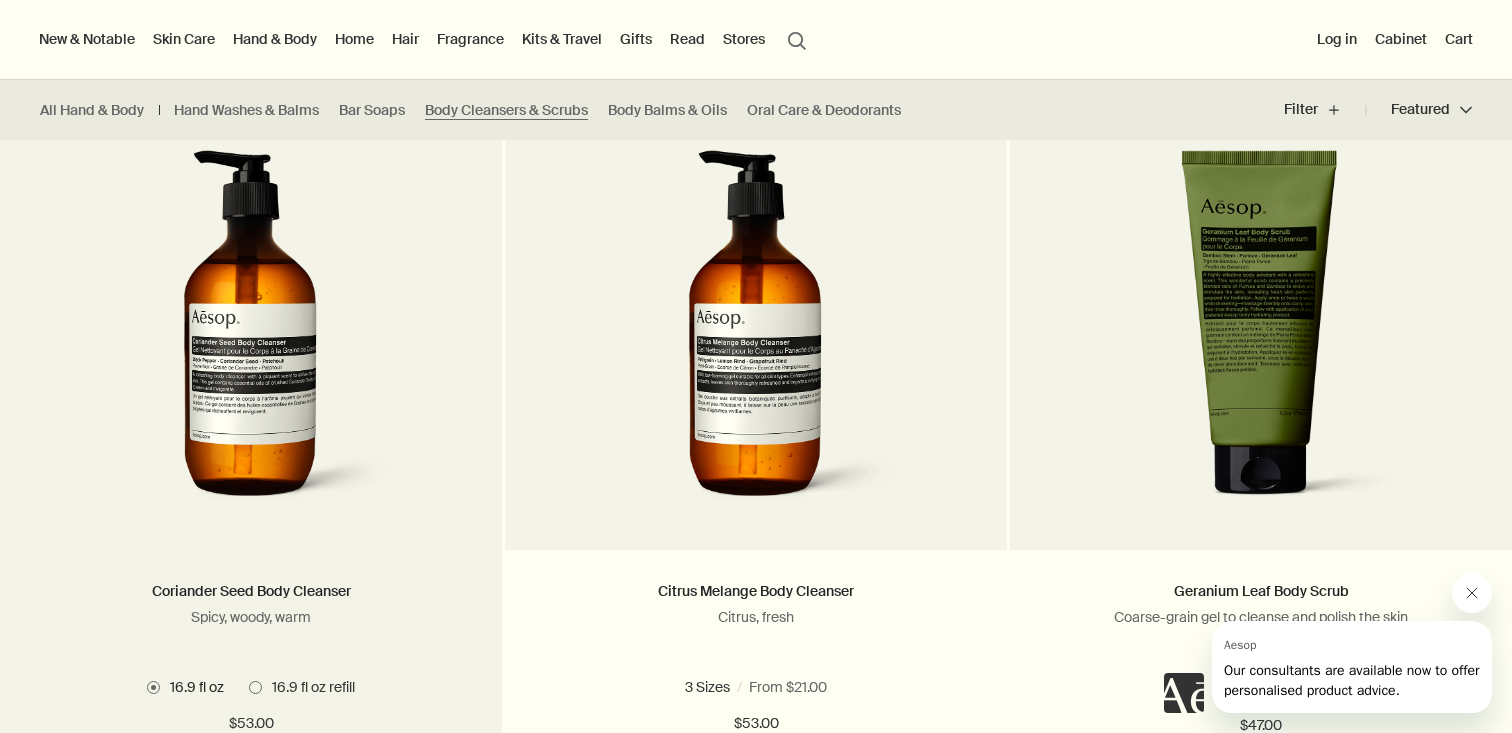 click at bounding box center (251, 335) 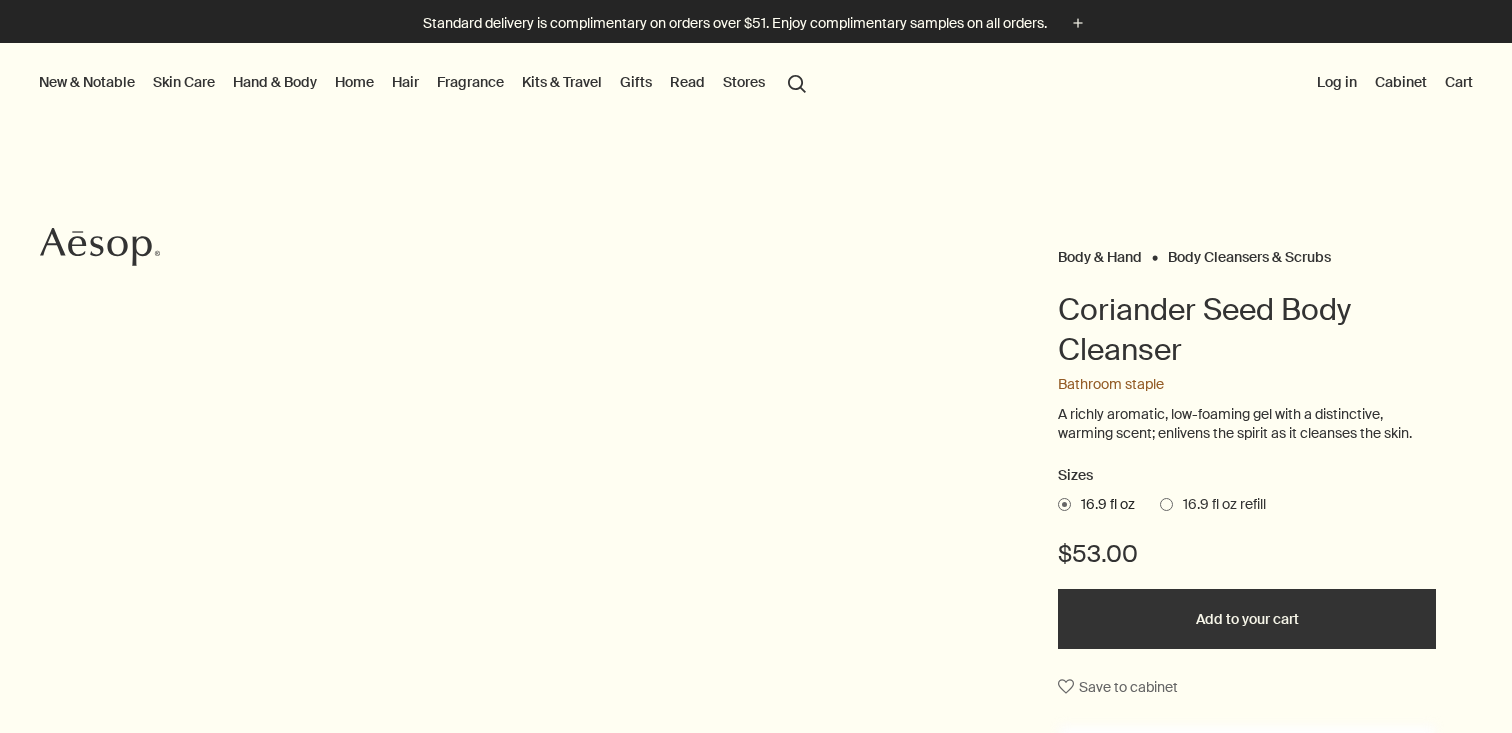 scroll, scrollTop: 0, scrollLeft: 0, axis: both 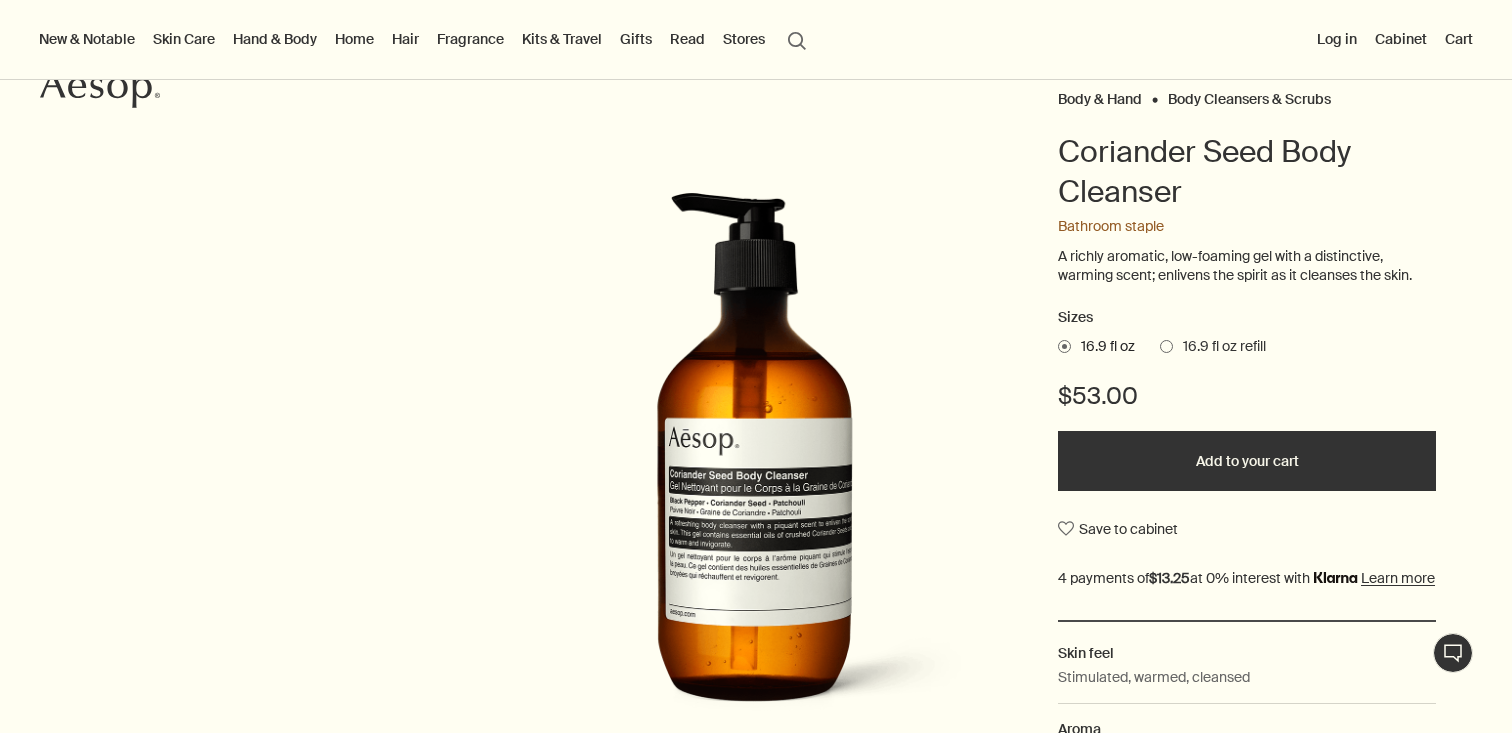 click on "16.9 fl oz refill" at bounding box center (1219, 347) 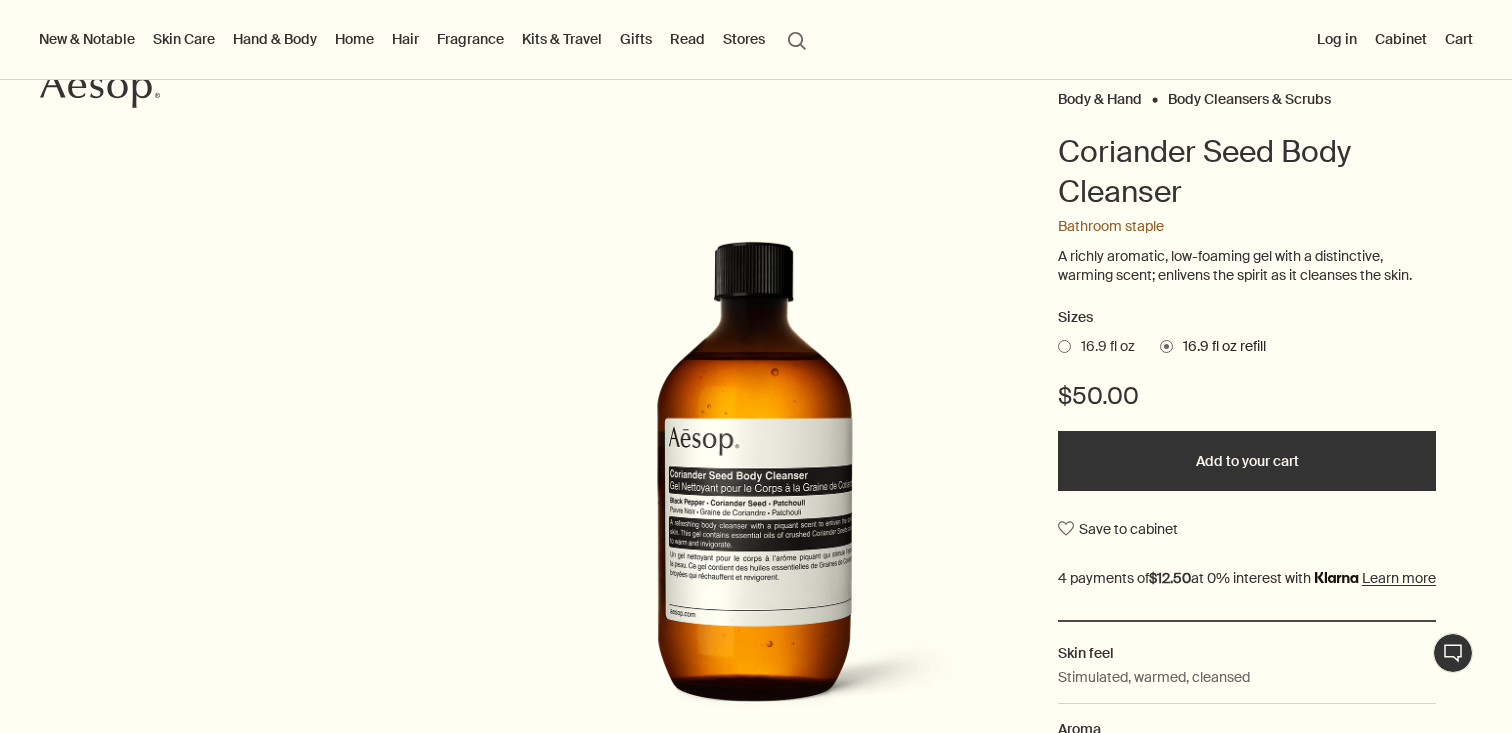 click at bounding box center (1064, 346) 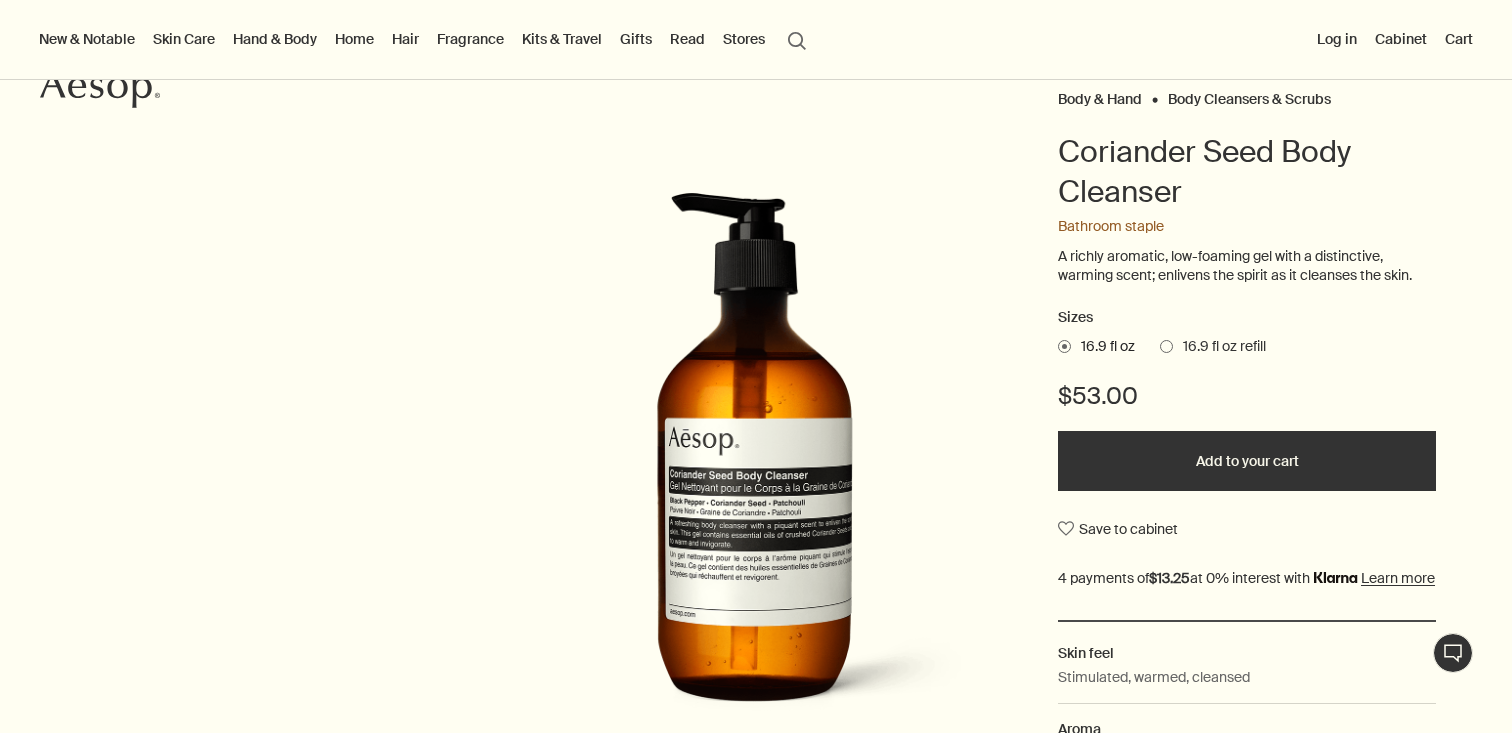 click at bounding box center (756, 733) 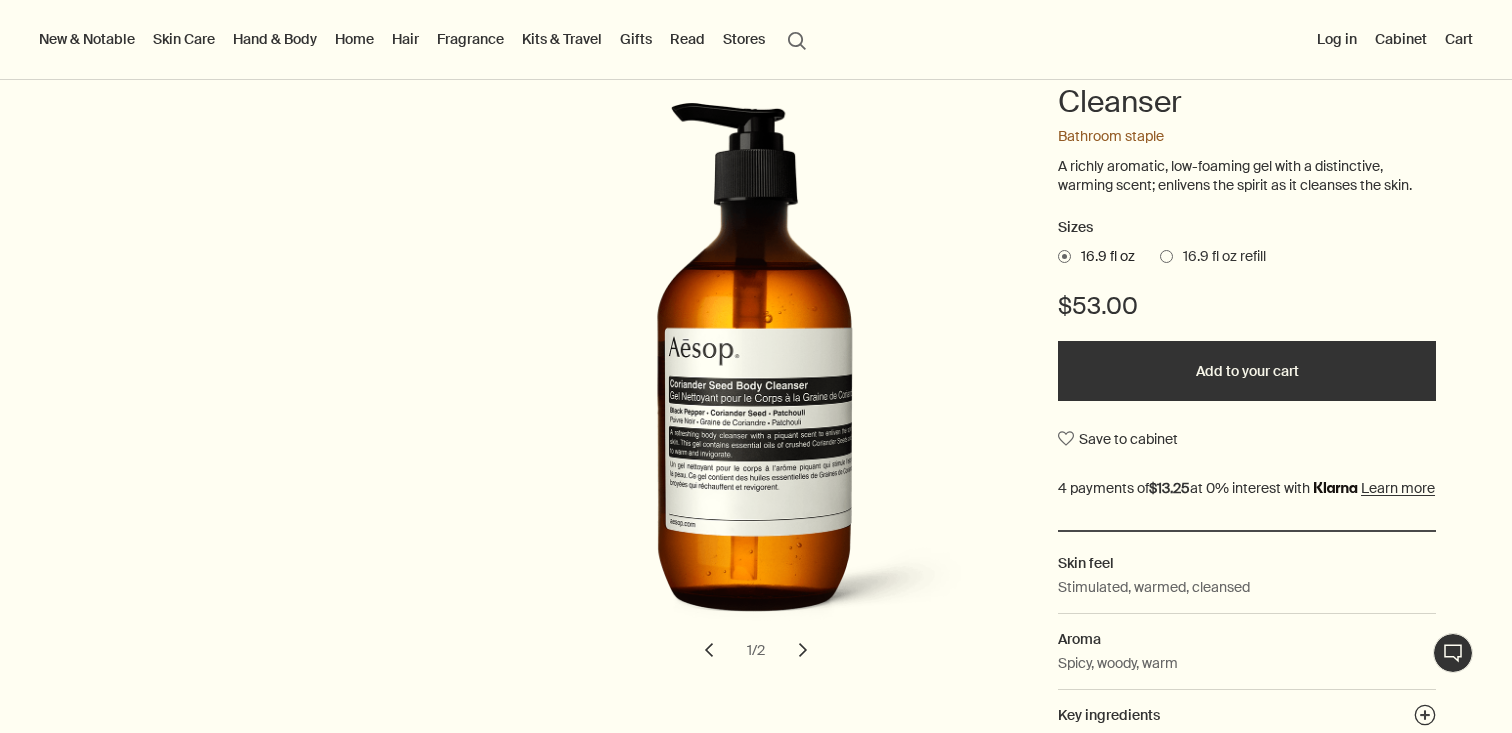 scroll, scrollTop: 245, scrollLeft: 0, axis: vertical 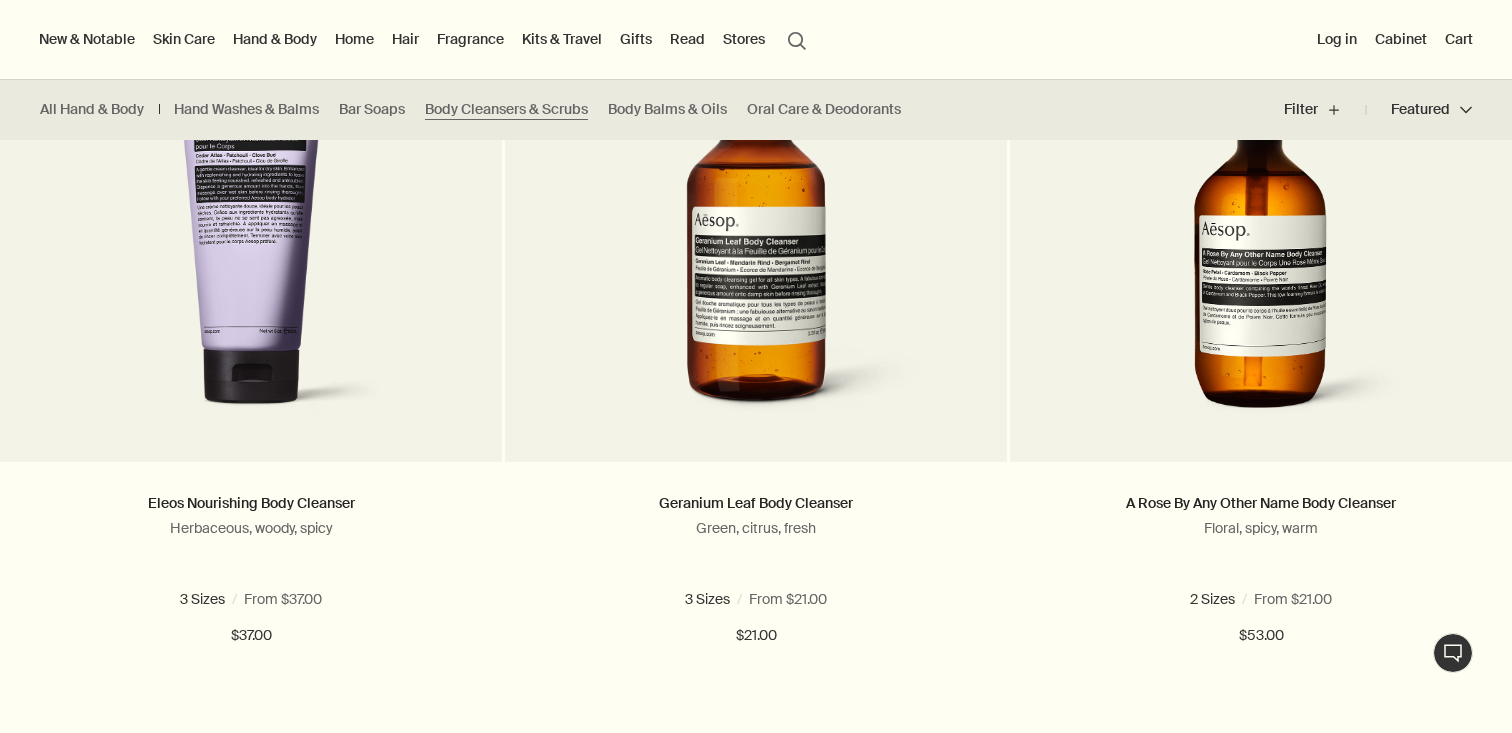 click at bounding box center (756, 105) 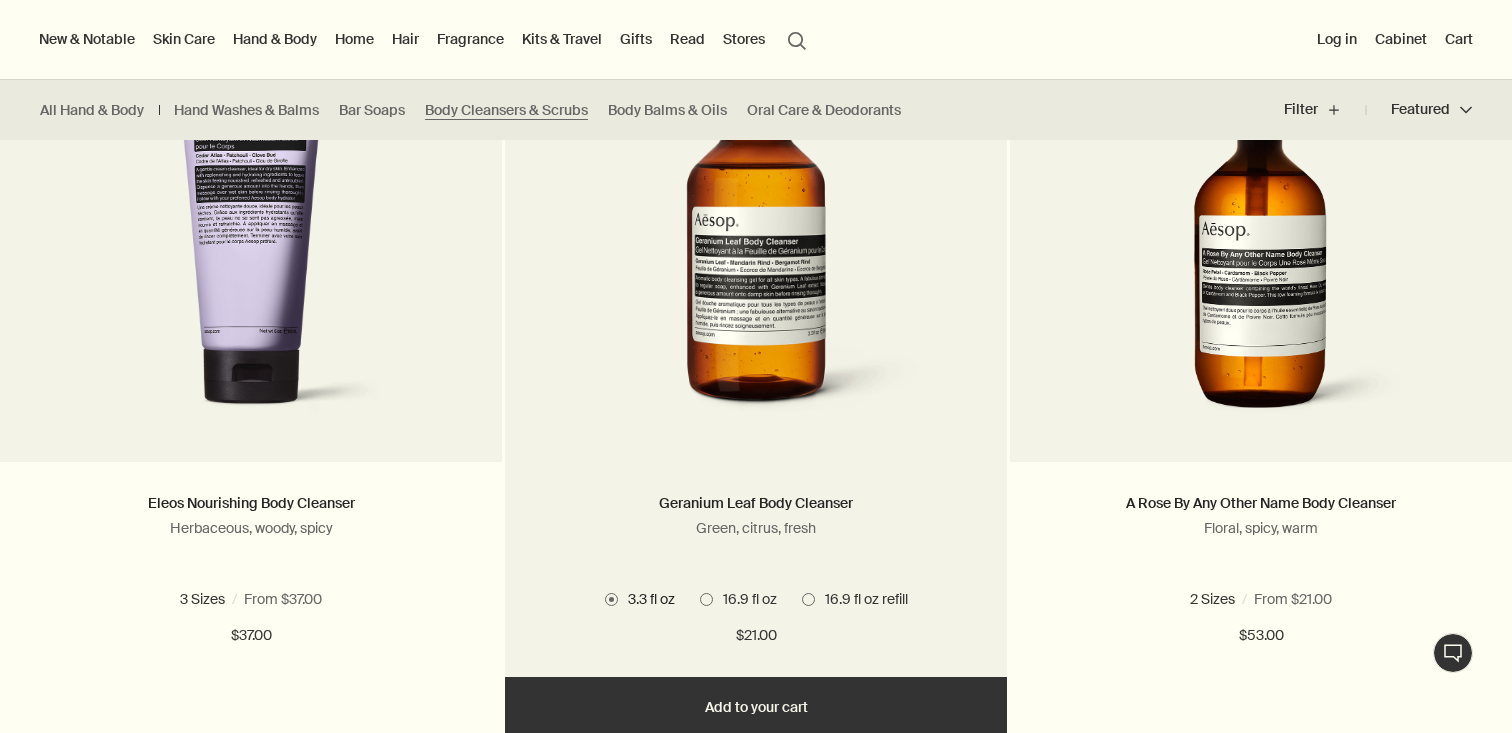 click at bounding box center (706, 599) 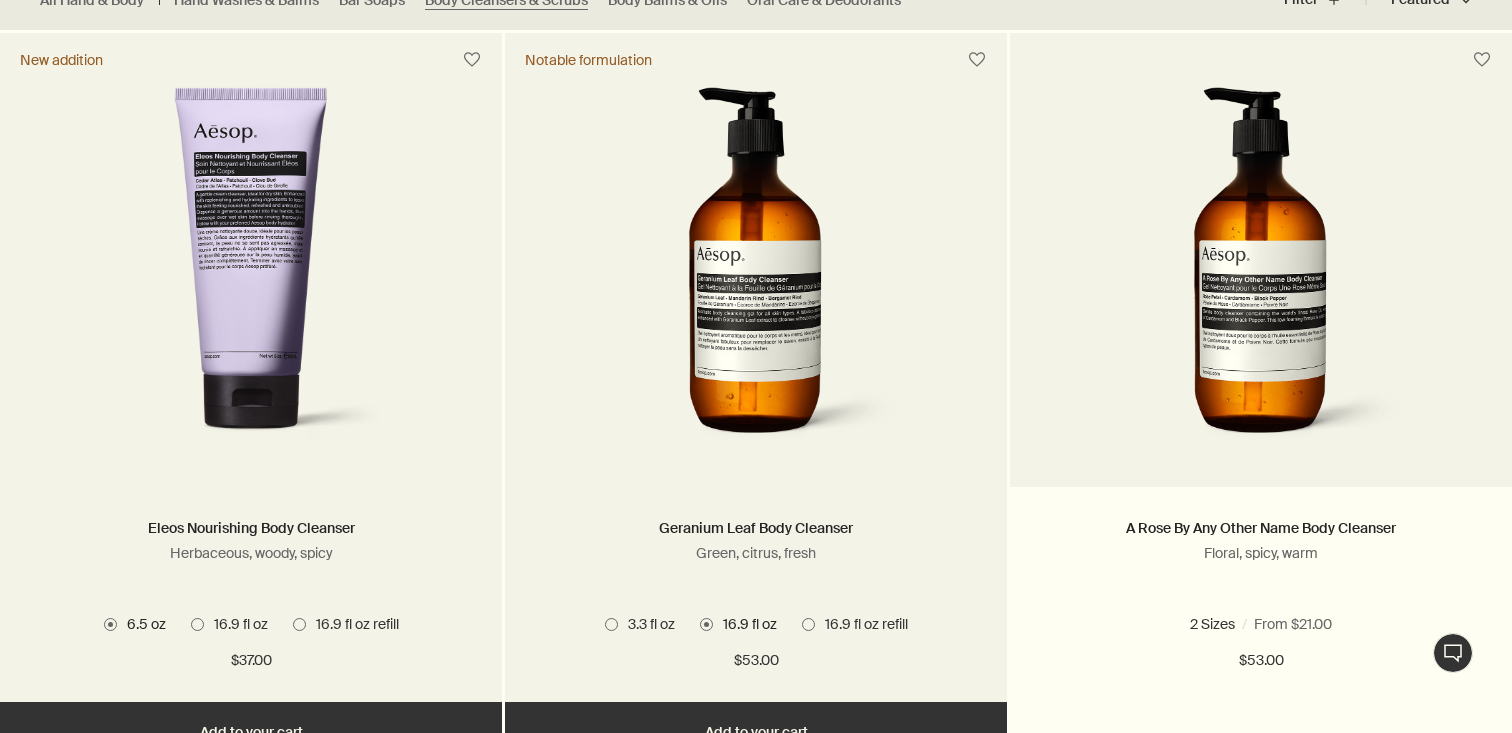 scroll, scrollTop: 617, scrollLeft: 0, axis: vertical 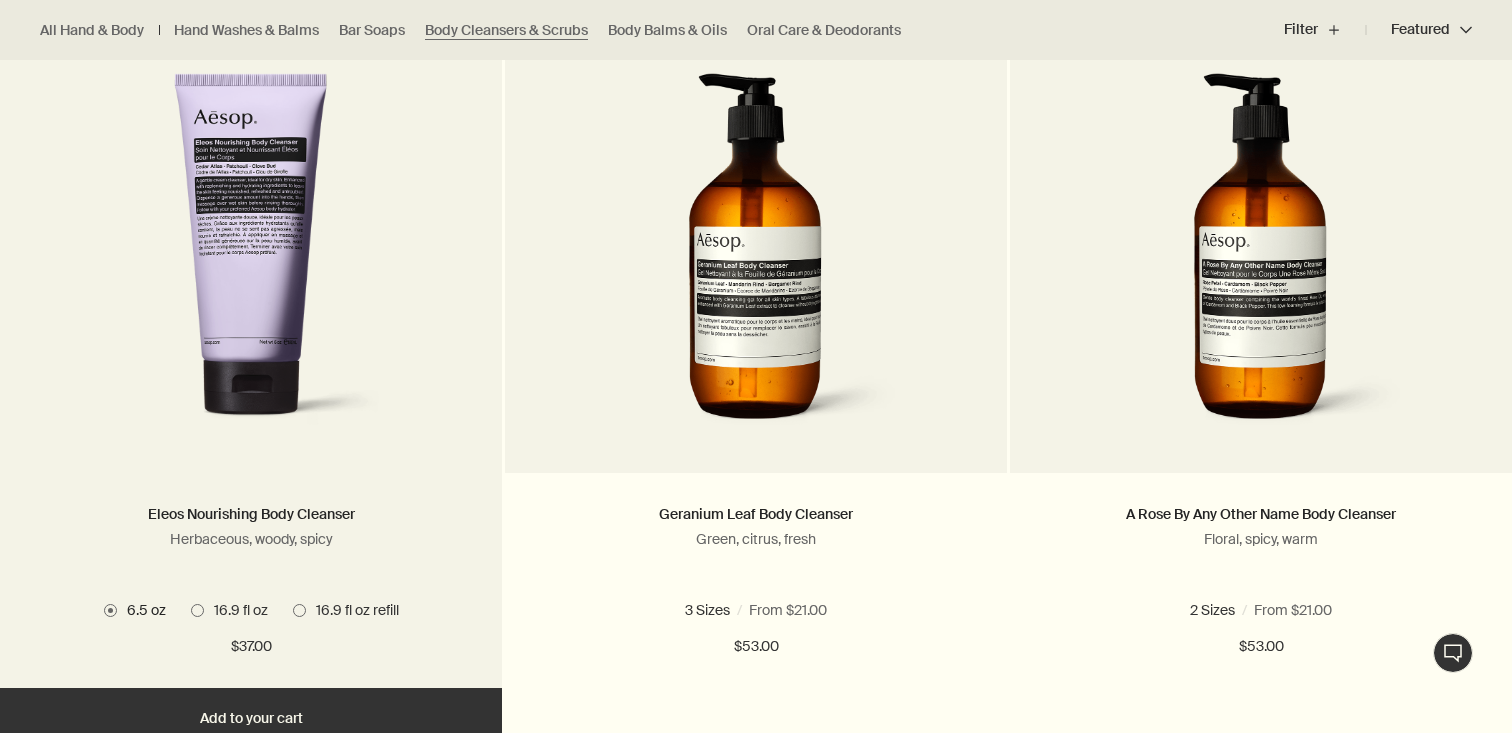 click at bounding box center (197, 610) 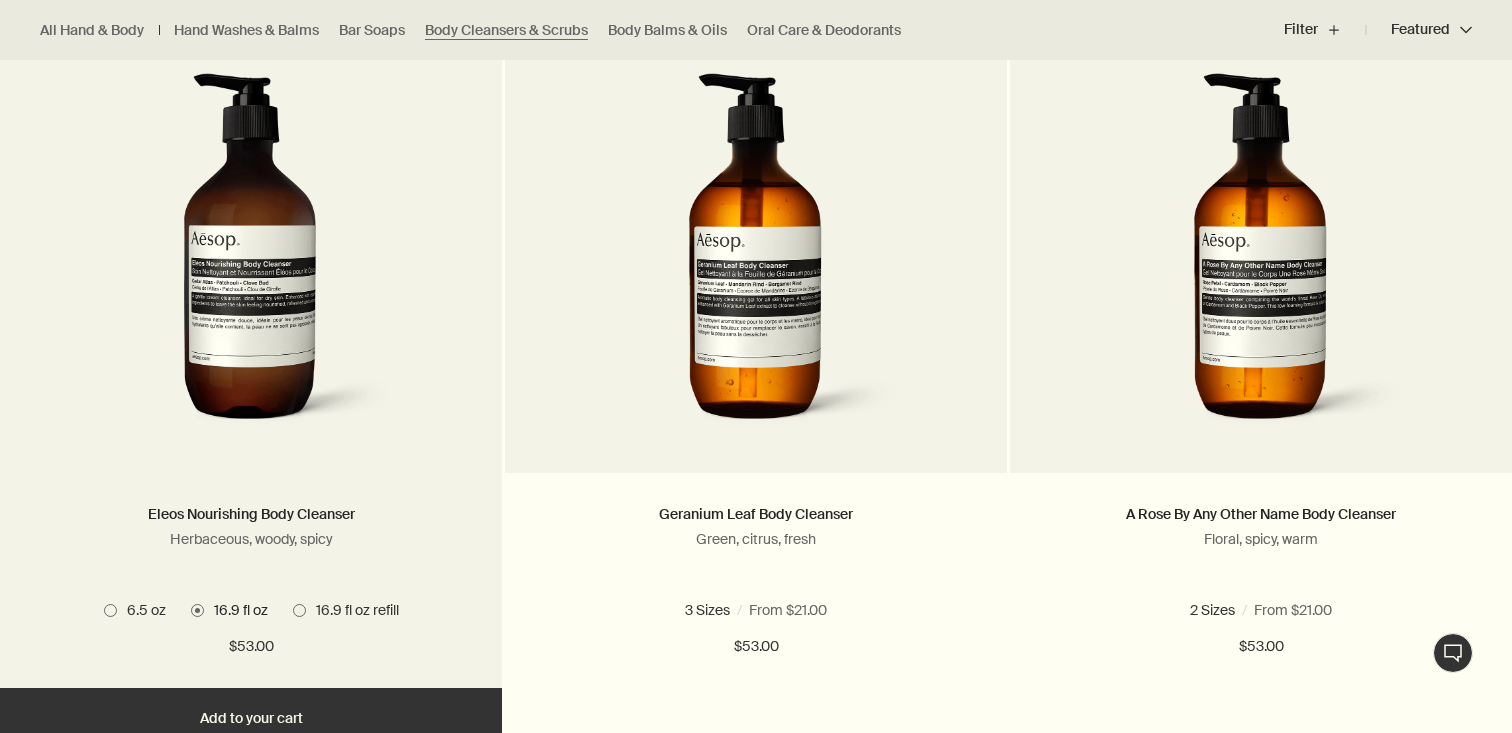 click at bounding box center [251, 258] 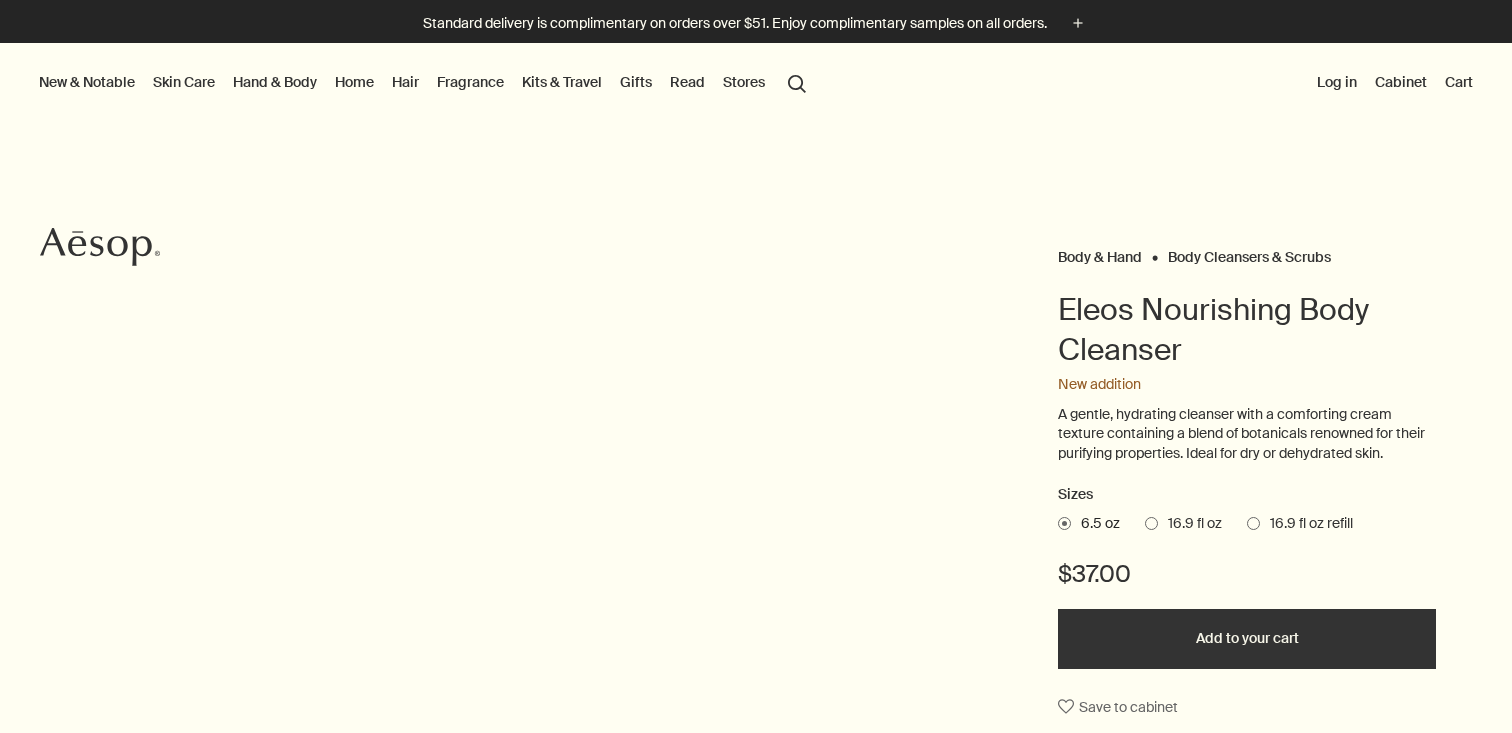 scroll, scrollTop: 0, scrollLeft: 0, axis: both 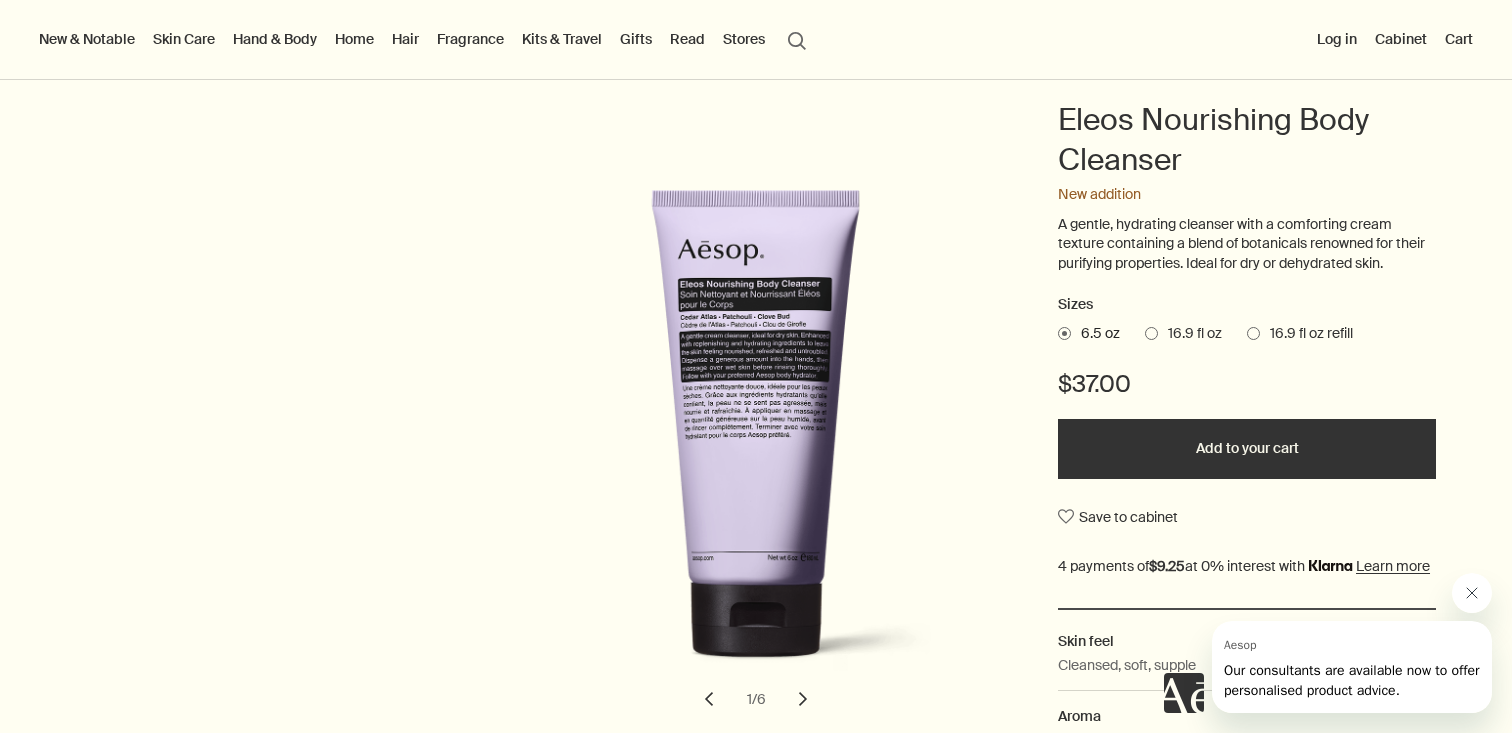 click at bounding box center (1151, 333) 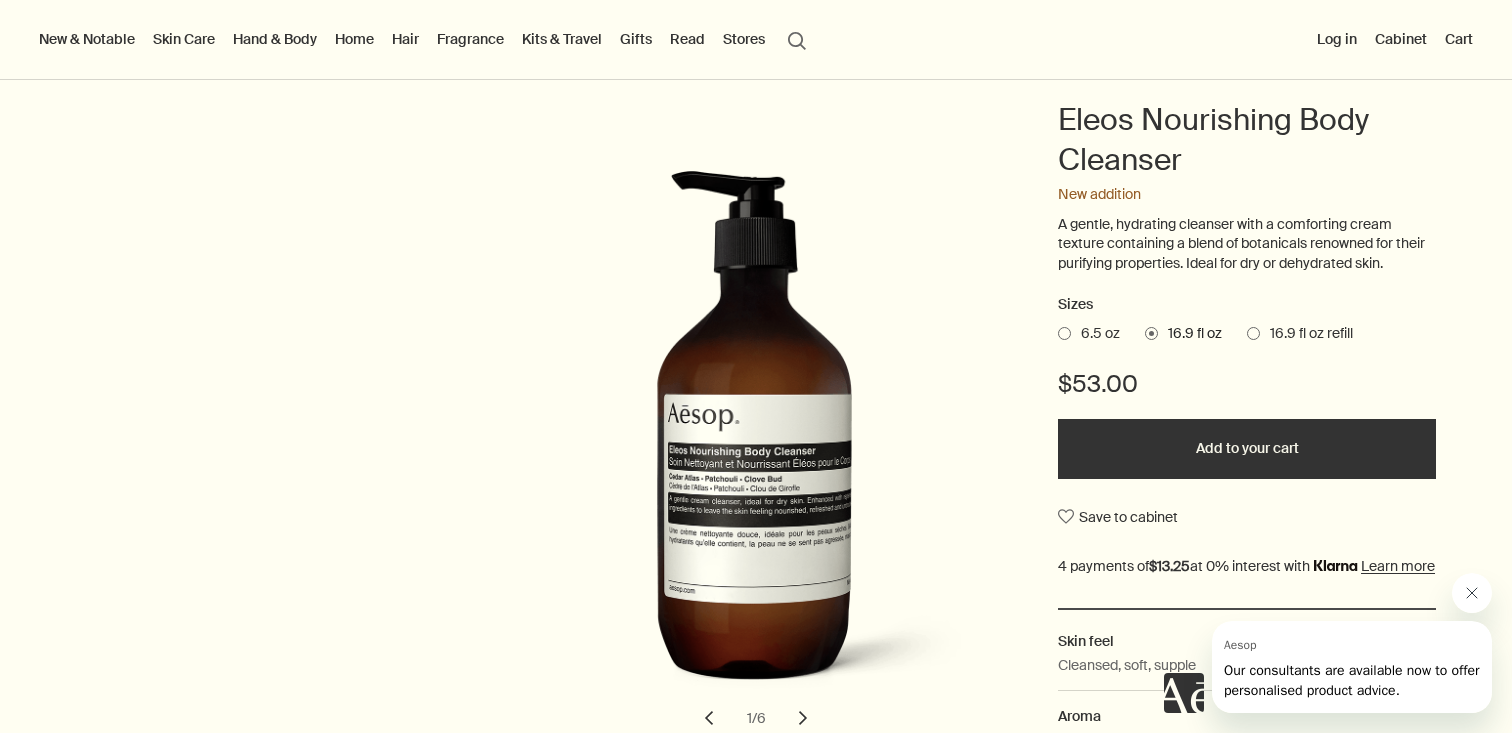 click at bounding box center (756, 733) 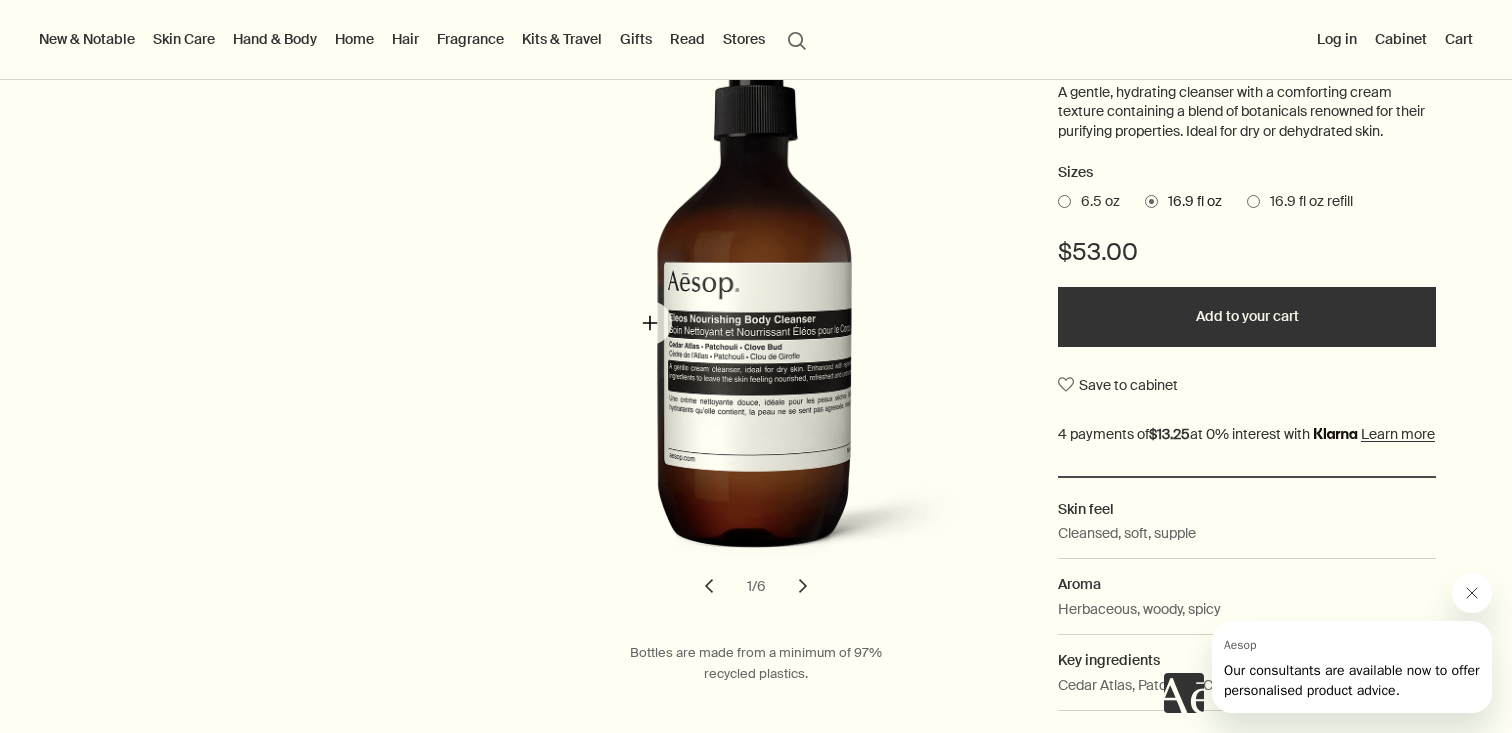 scroll, scrollTop: 128, scrollLeft: 0, axis: vertical 